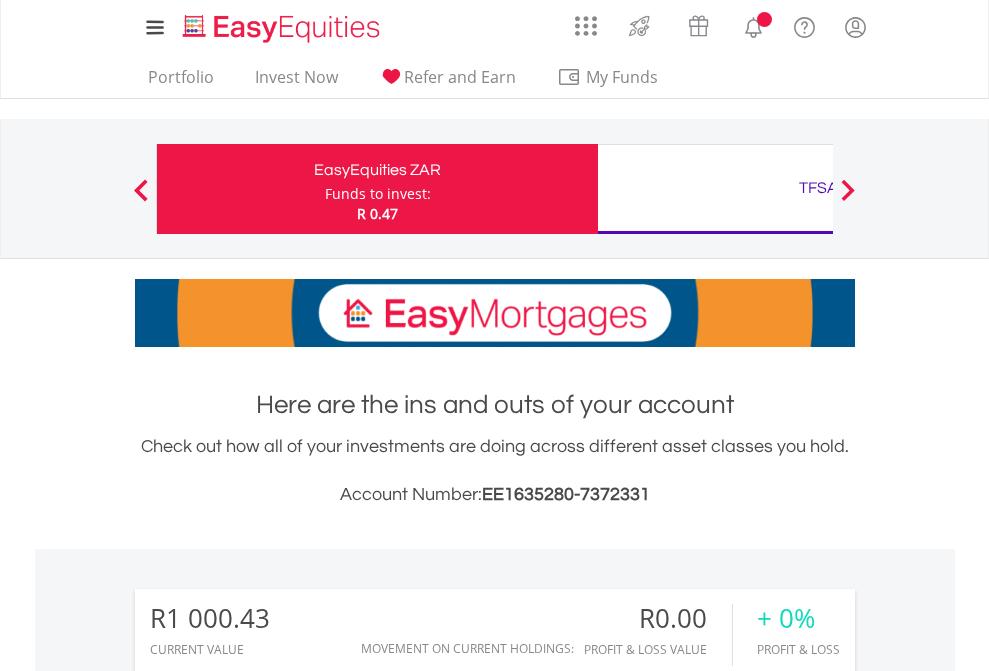 scroll, scrollTop: 0, scrollLeft: 0, axis: both 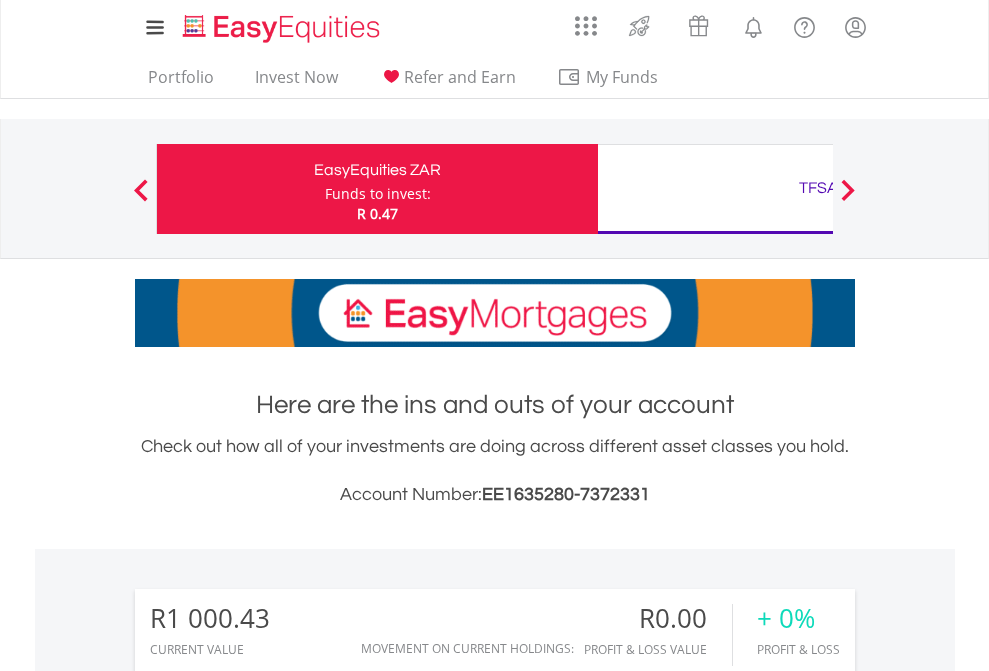 click on "Funds to invest:" at bounding box center (378, 194) 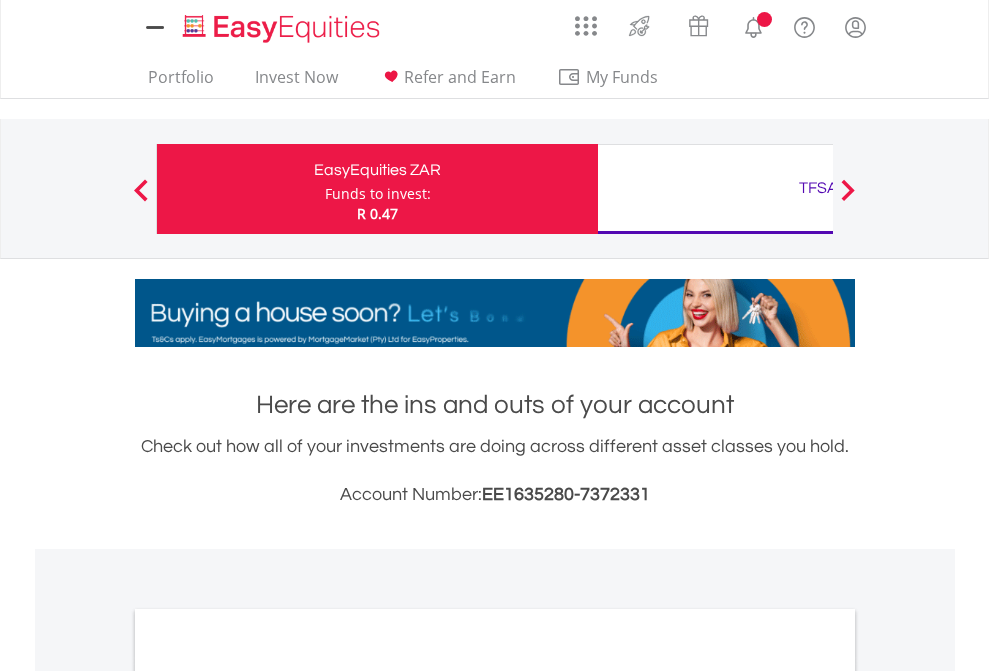 scroll, scrollTop: 0, scrollLeft: 0, axis: both 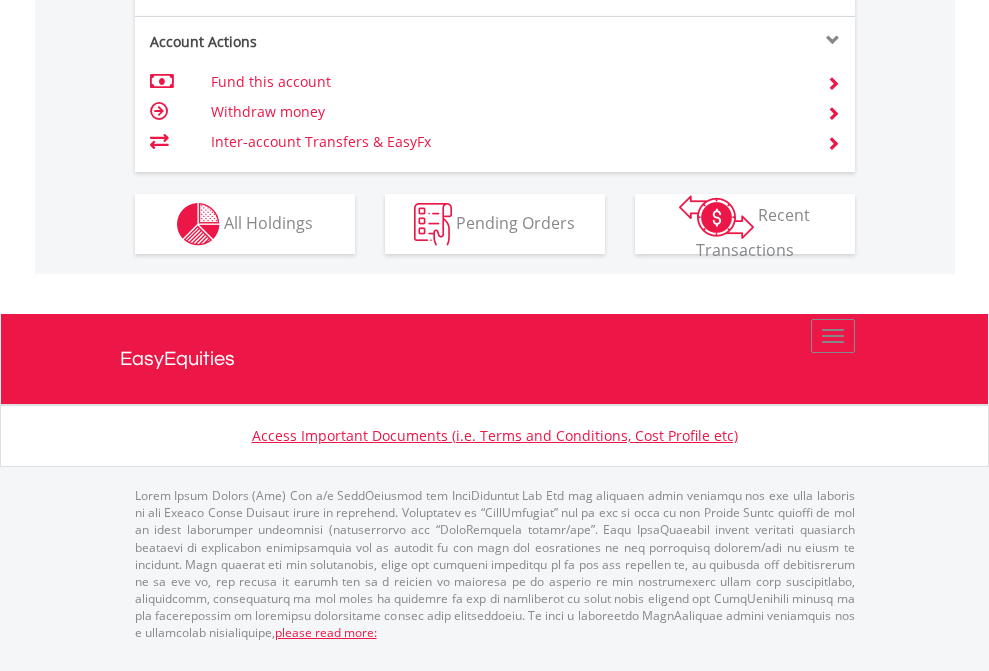 click on "Investment types" at bounding box center (706, -337) 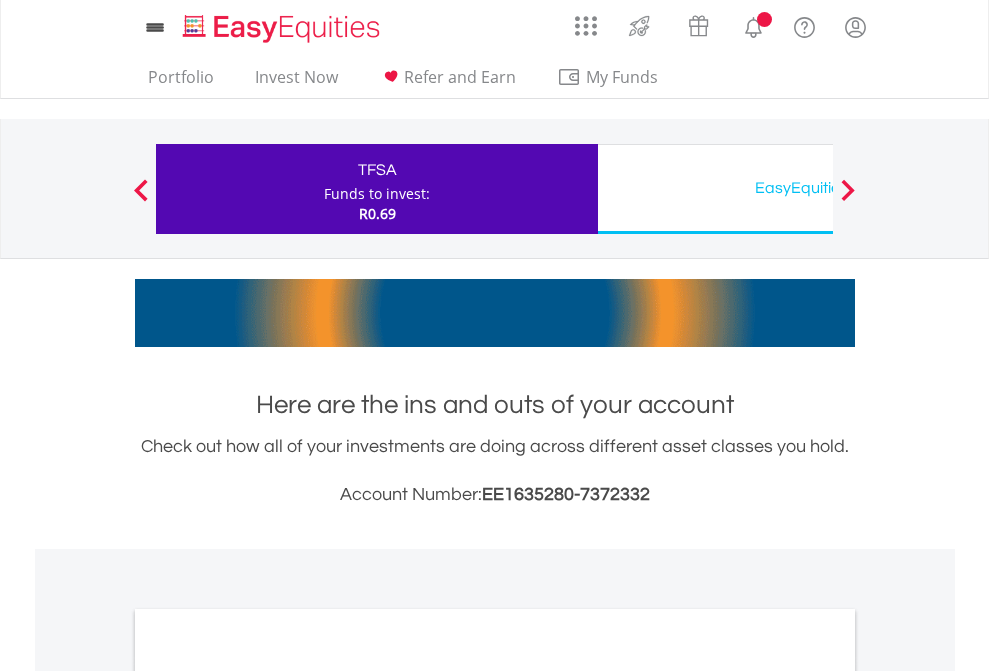 scroll, scrollTop: 0, scrollLeft: 0, axis: both 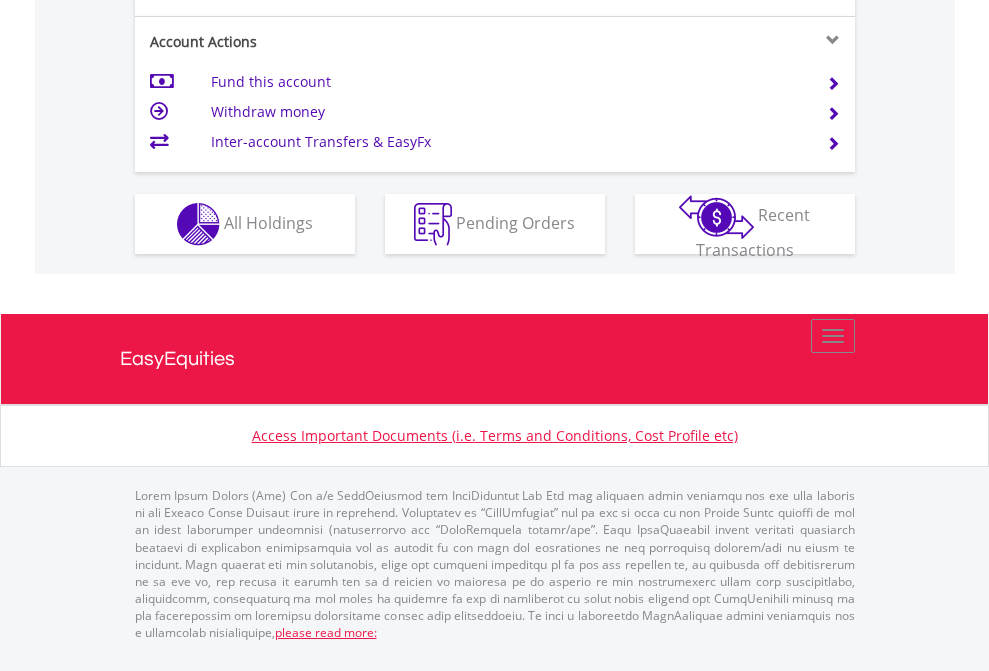 click on "Investment types" at bounding box center [706, -337] 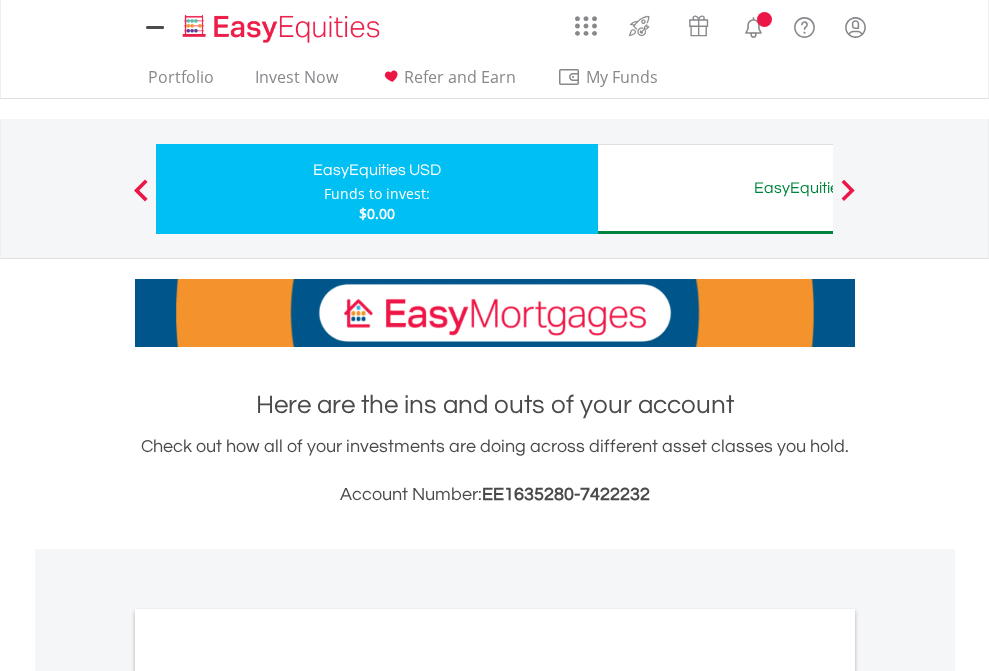 scroll, scrollTop: 0, scrollLeft: 0, axis: both 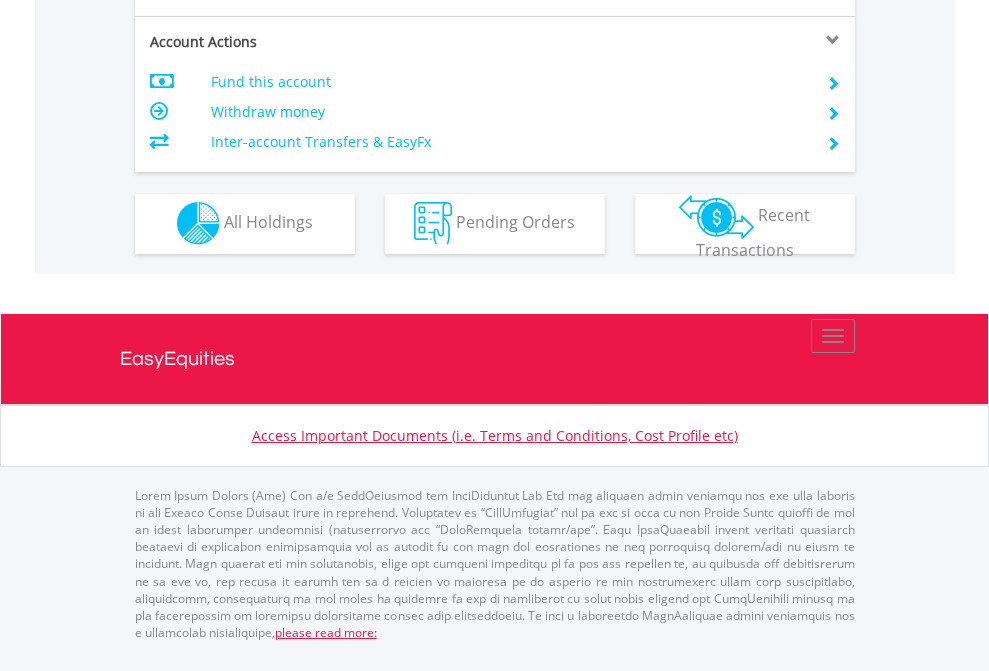 click on "Investment types" at bounding box center (706, -353) 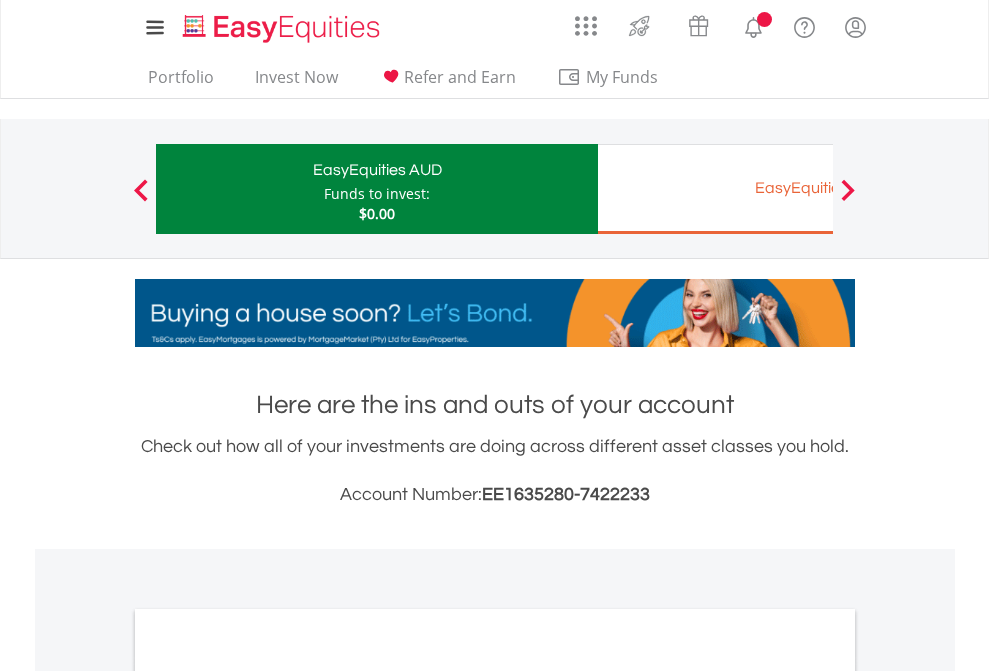 scroll, scrollTop: 0, scrollLeft: 0, axis: both 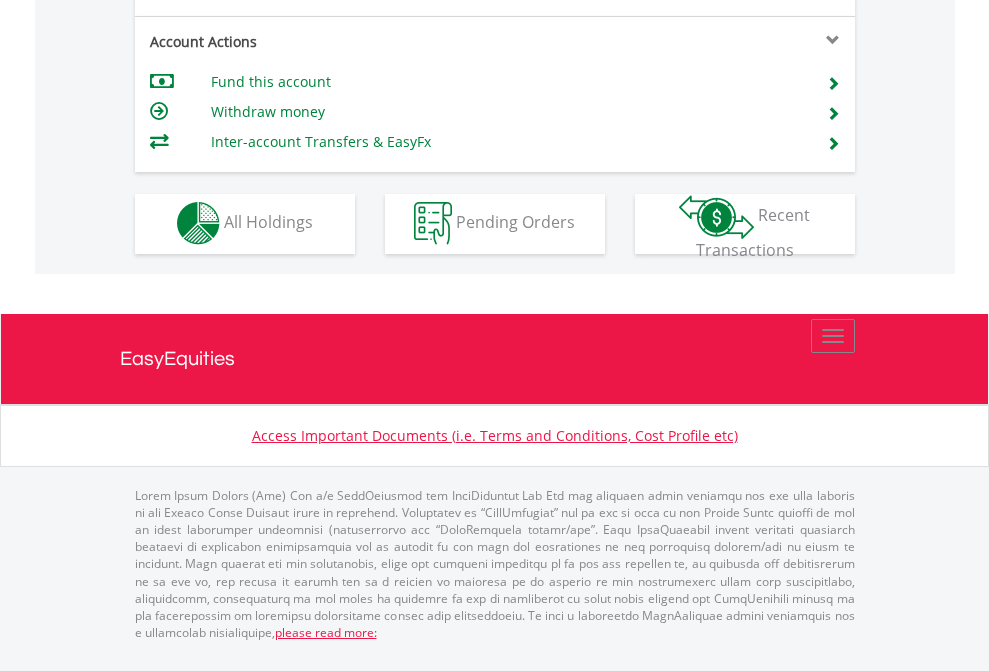 click on "Investment types" at bounding box center [706, -353] 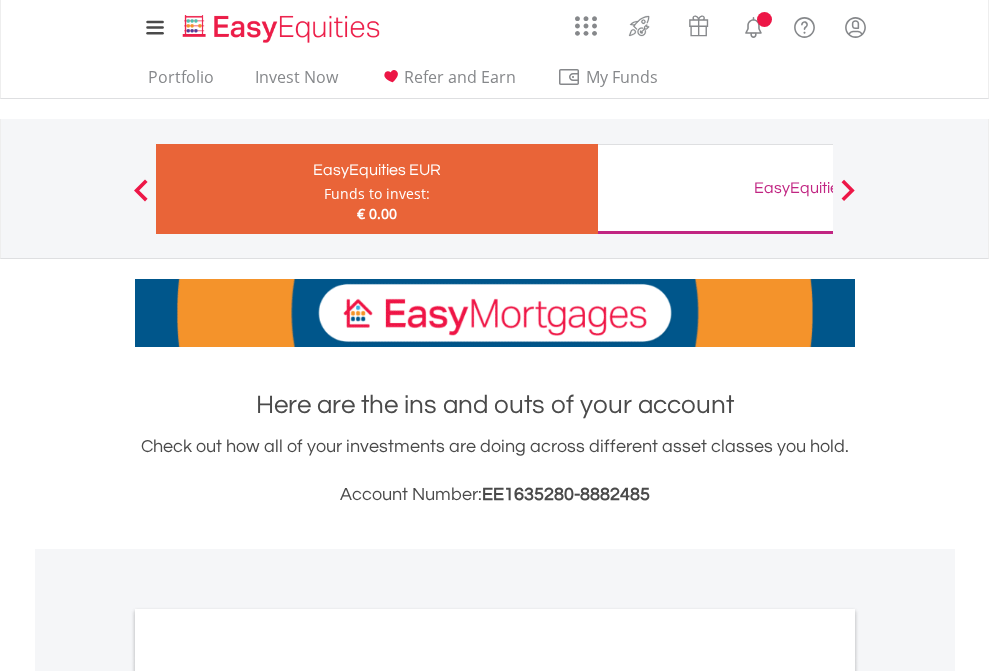 scroll, scrollTop: 0, scrollLeft: 0, axis: both 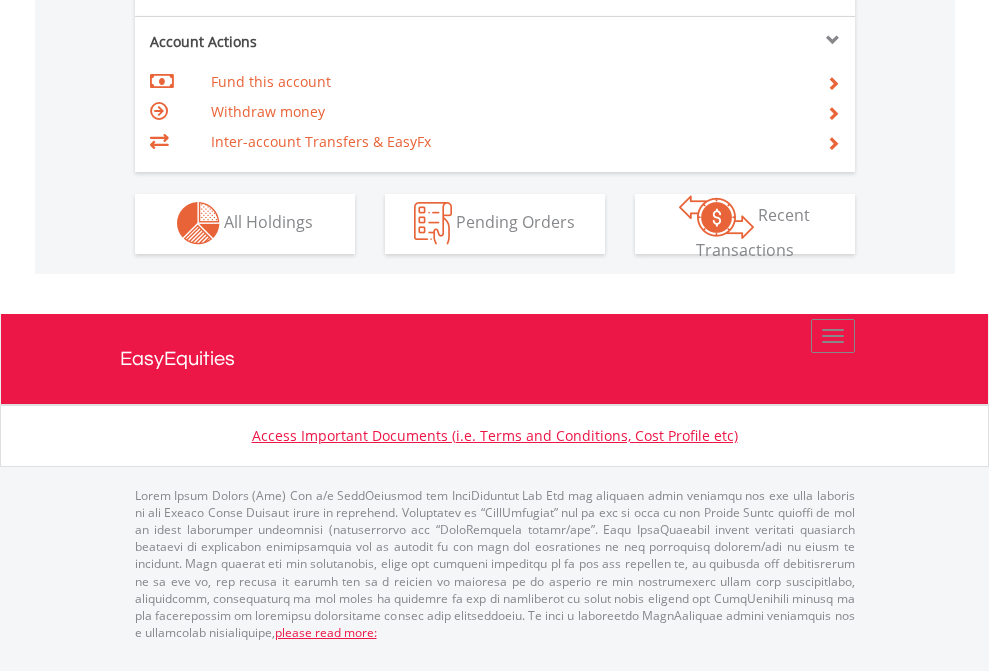 click on "Investment types" at bounding box center [706, -353] 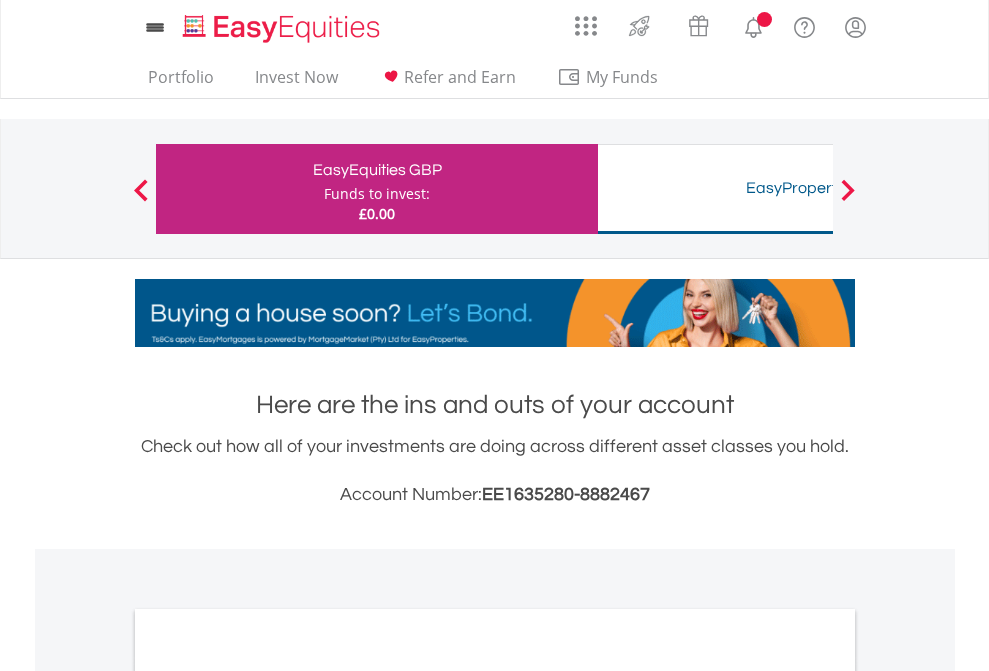 scroll, scrollTop: 0, scrollLeft: 0, axis: both 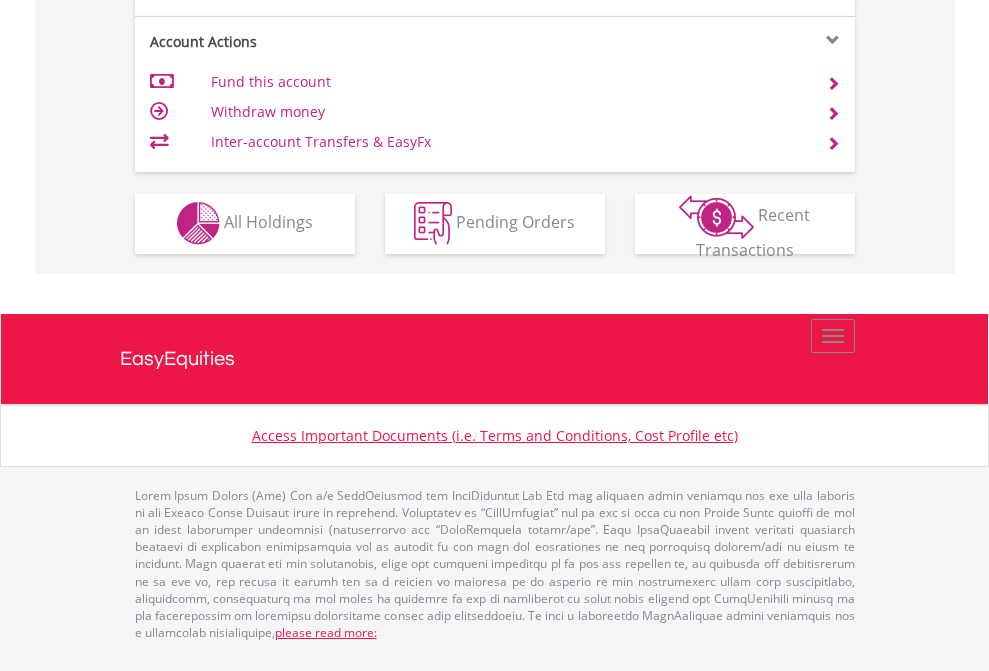 click on "Investment types" at bounding box center (706, -353) 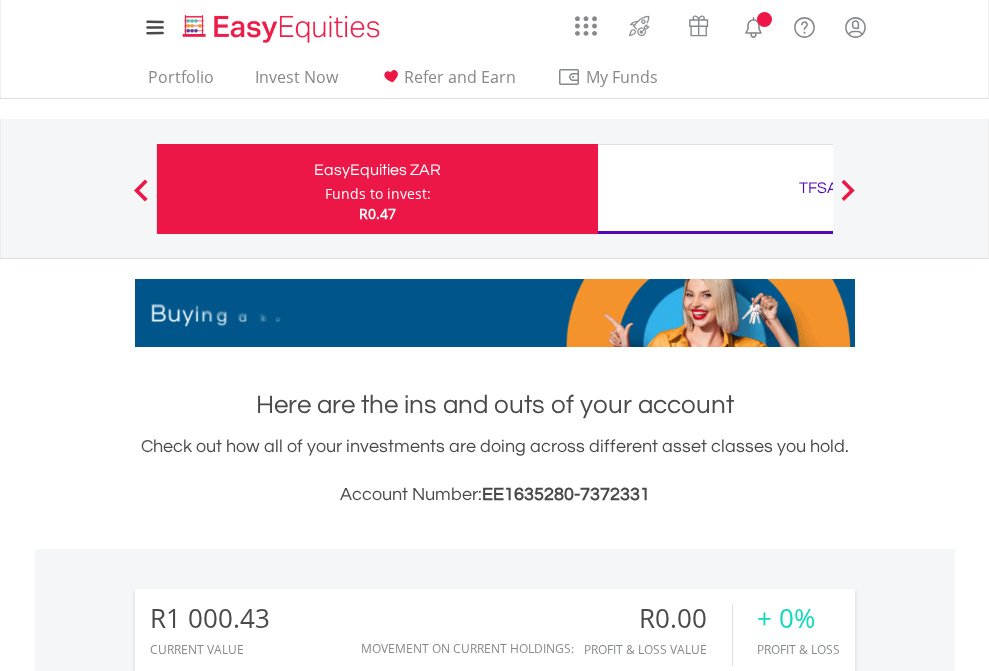 scroll, scrollTop: 1533, scrollLeft: 0, axis: vertical 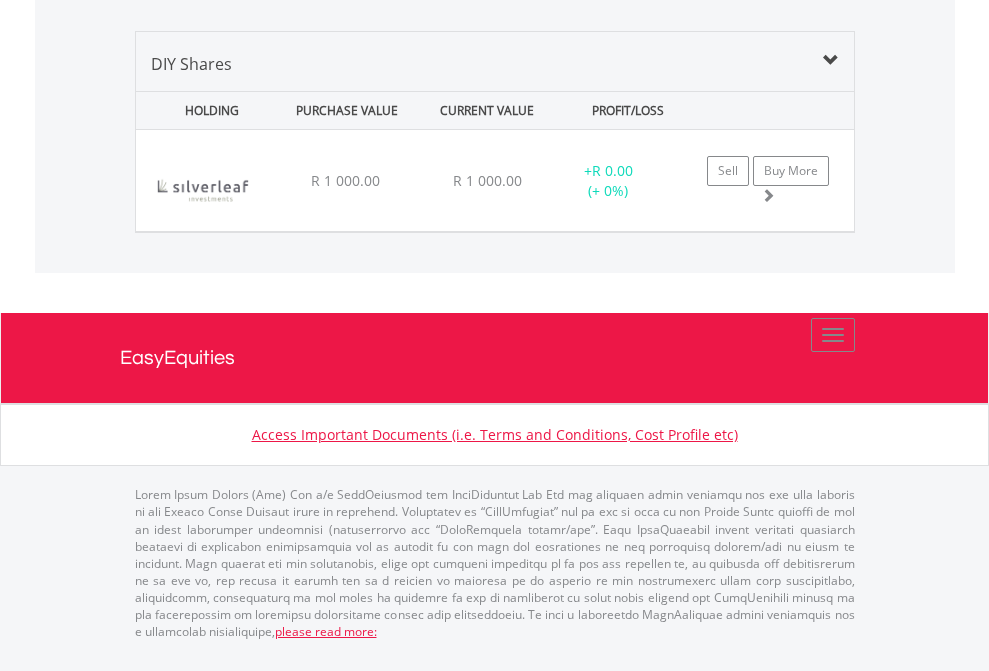 click on "TFSA" at bounding box center [818, -1379] 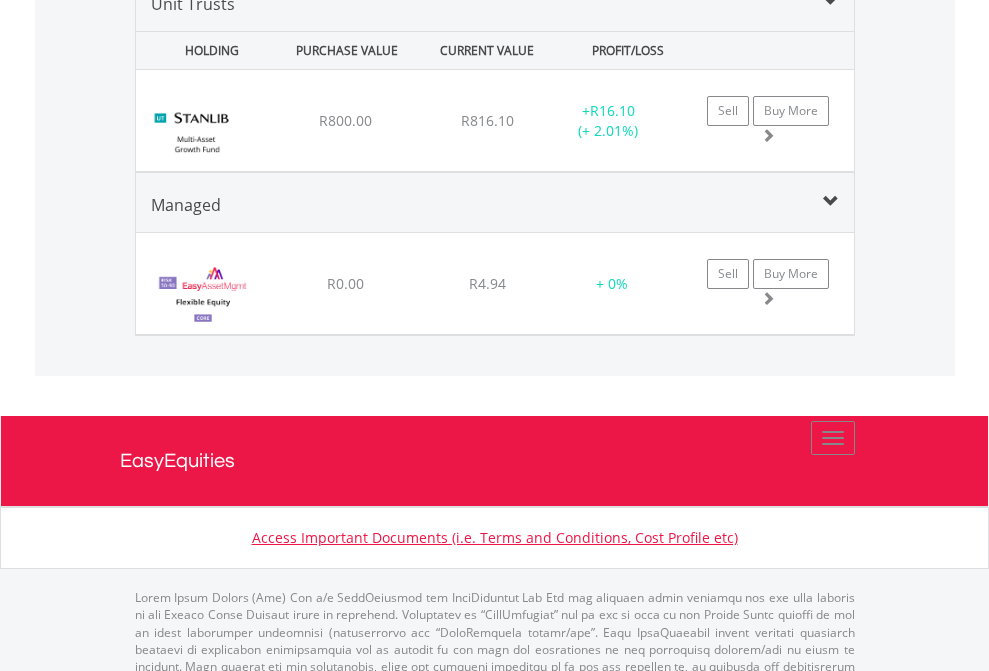 click on "EasyEquities USD" at bounding box center [818, -1745] 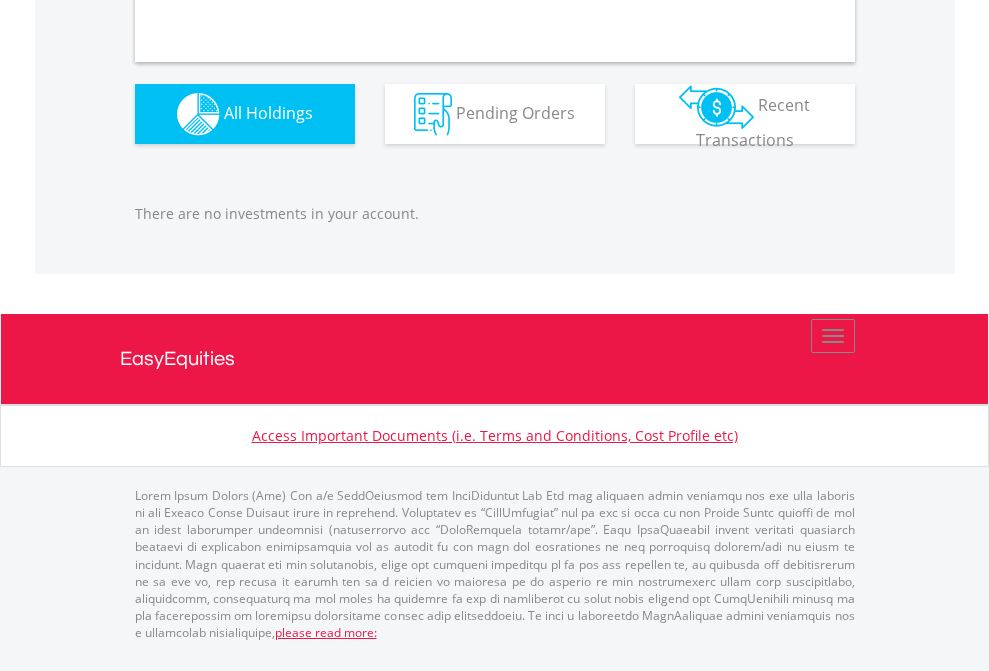 scroll, scrollTop: 1980, scrollLeft: 0, axis: vertical 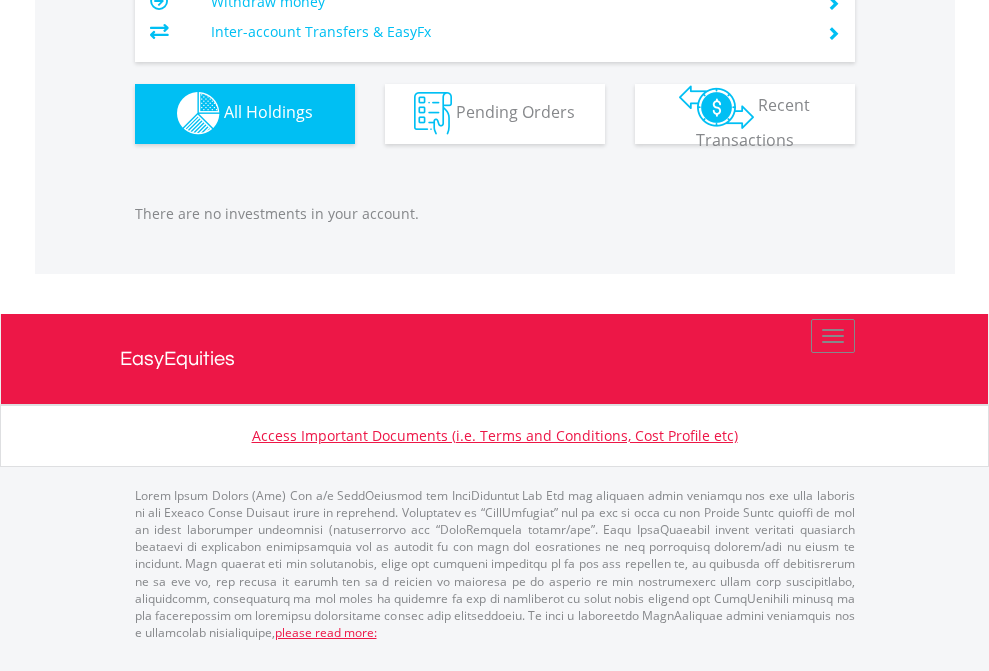 click on "EasyEquities AUD" at bounding box center (818, -1142) 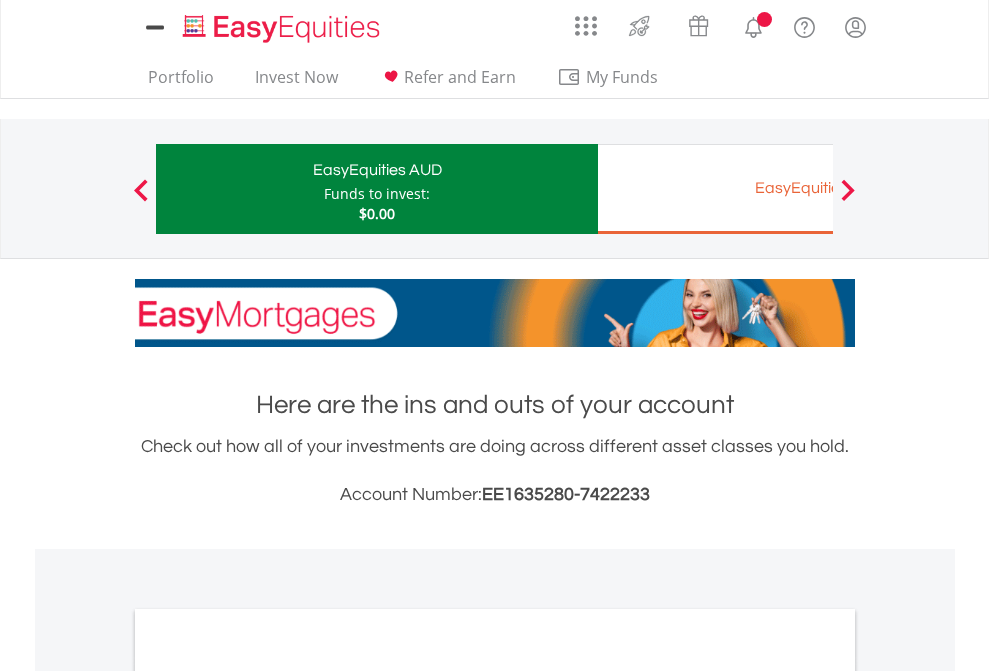 click on "All Holdings" at bounding box center [268, 1096] 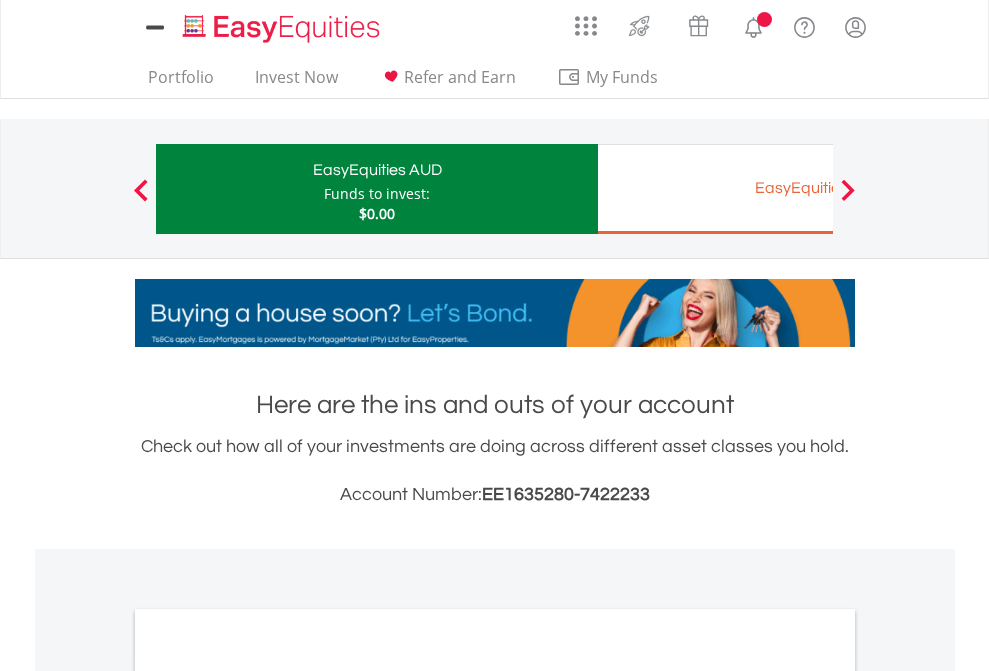 scroll, scrollTop: 1202, scrollLeft: 0, axis: vertical 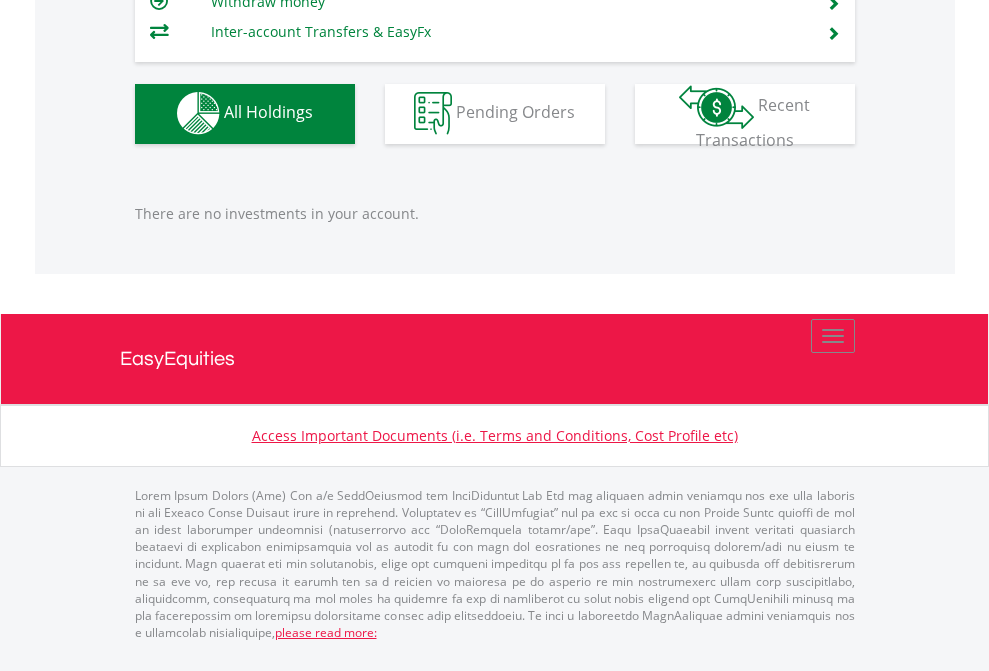 click on "EasyEquities EUR" at bounding box center (818, -1142) 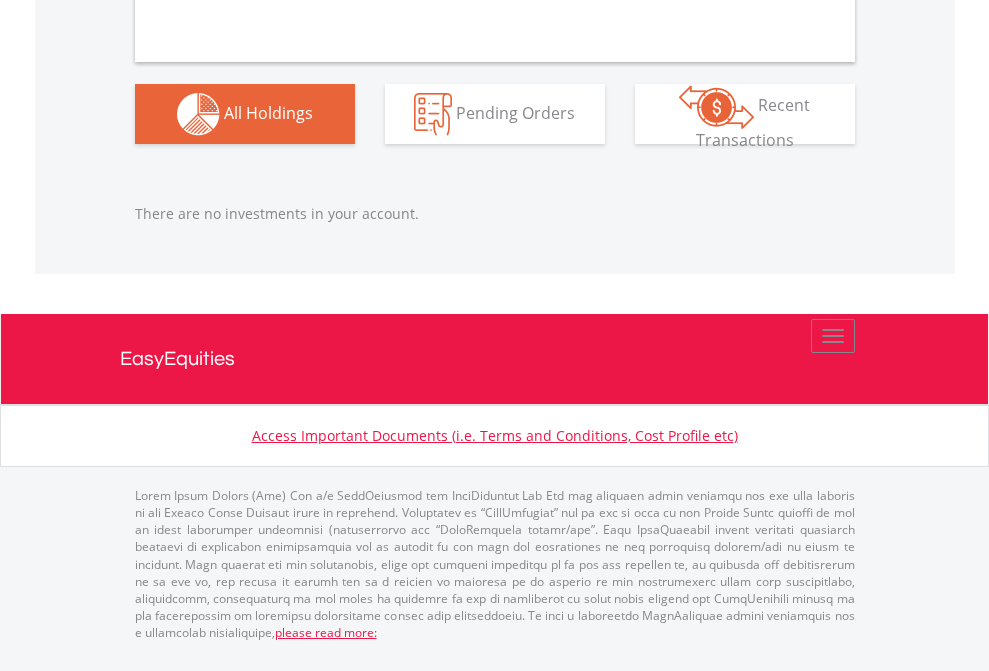 scroll, scrollTop: 1980, scrollLeft: 0, axis: vertical 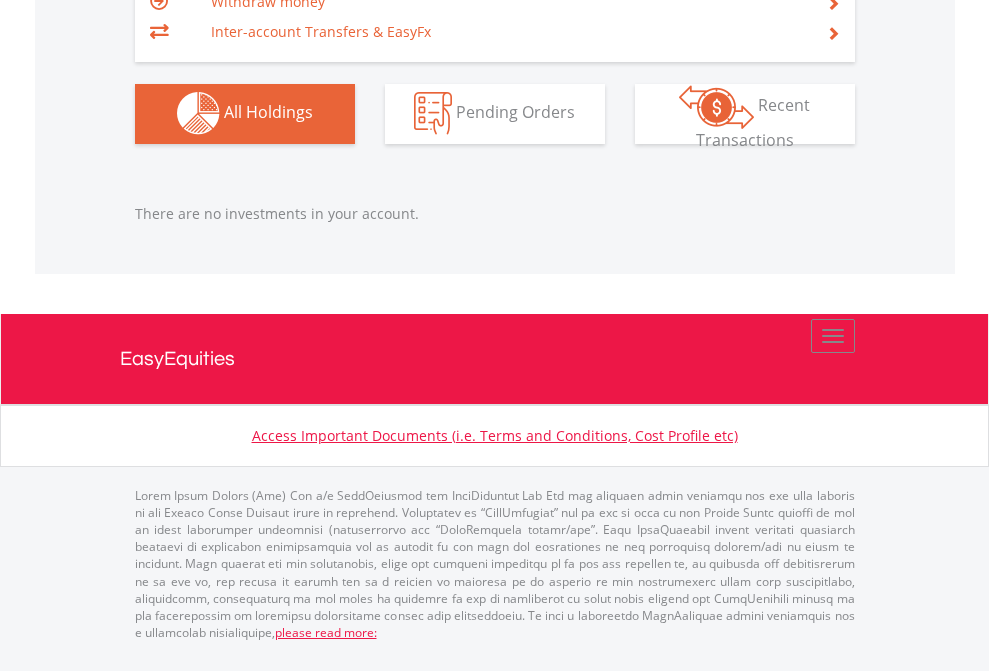 click on "EasyEquities GBP" at bounding box center [818, -1142] 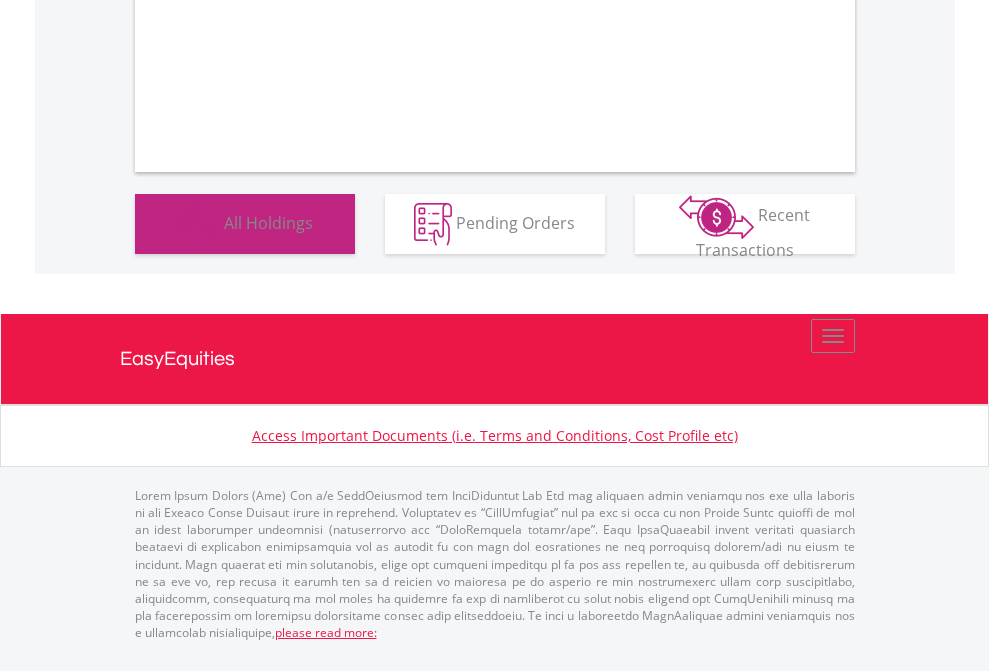 click on "All Holdings" at bounding box center [268, 222] 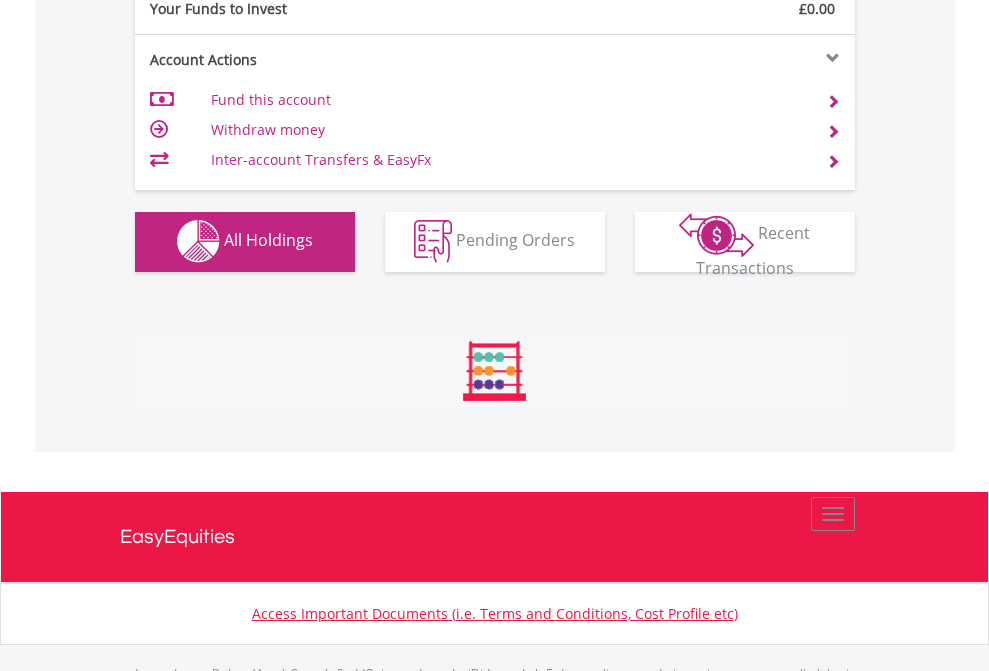scroll, scrollTop: 999808, scrollLeft: 999687, axis: both 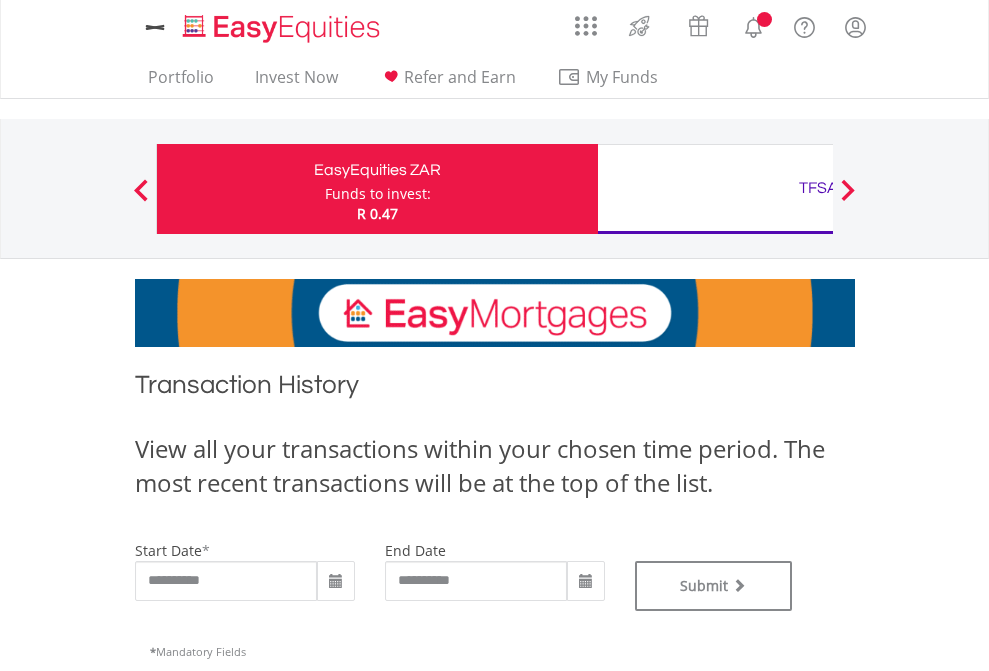type on "**********" 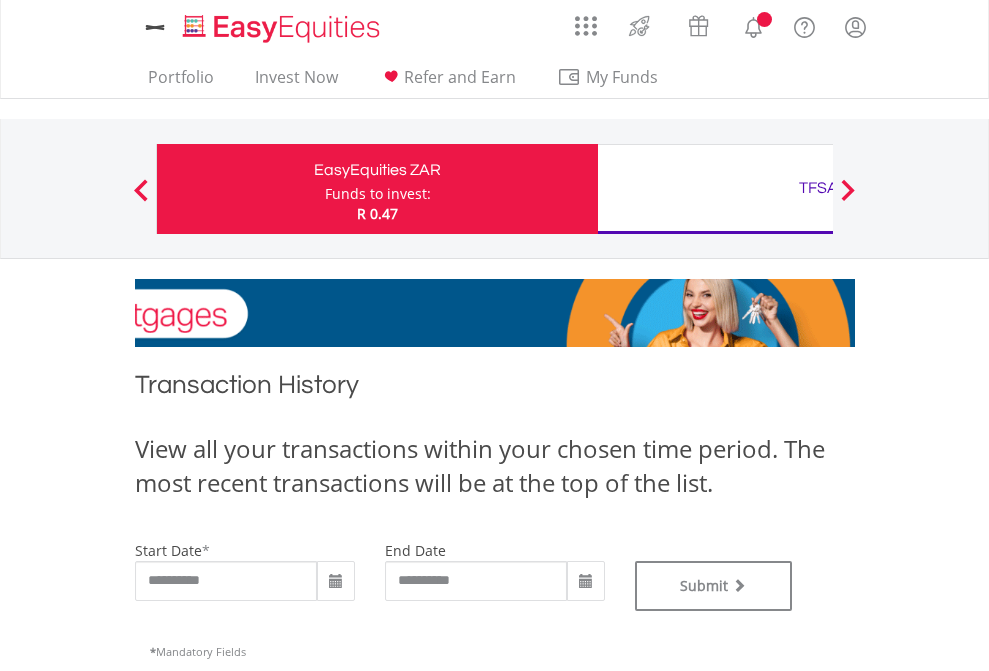 type on "**********" 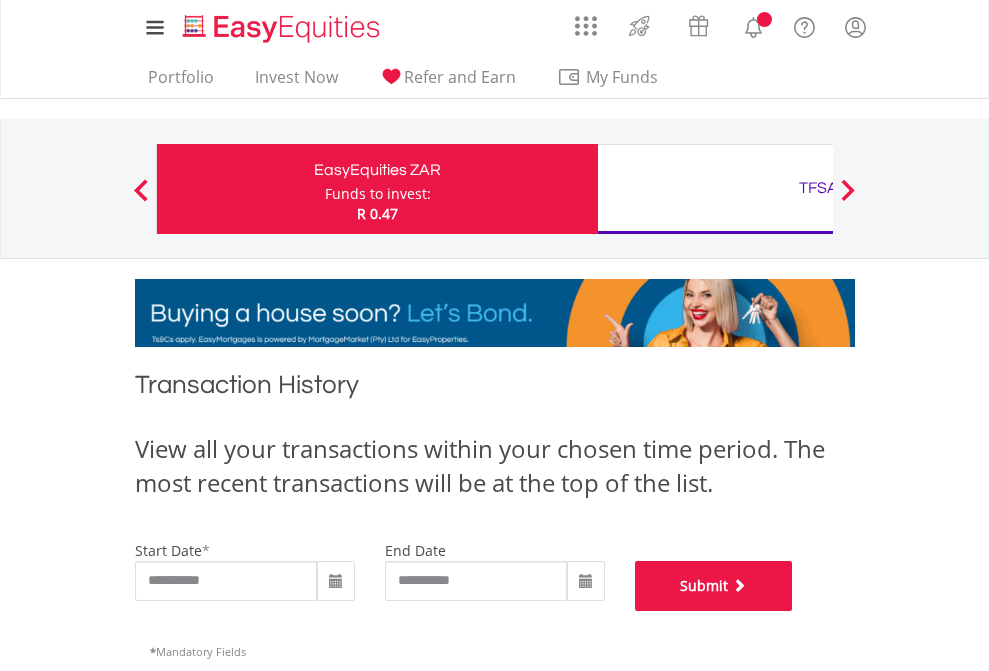 click on "Submit" at bounding box center [714, 586] 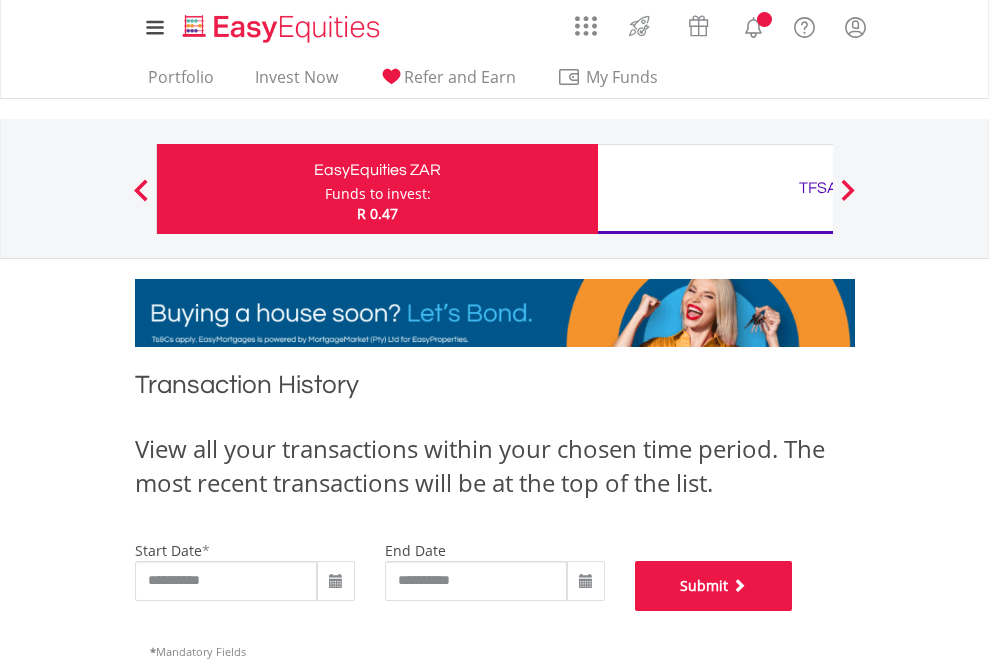 scroll, scrollTop: 811, scrollLeft: 0, axis: vertical 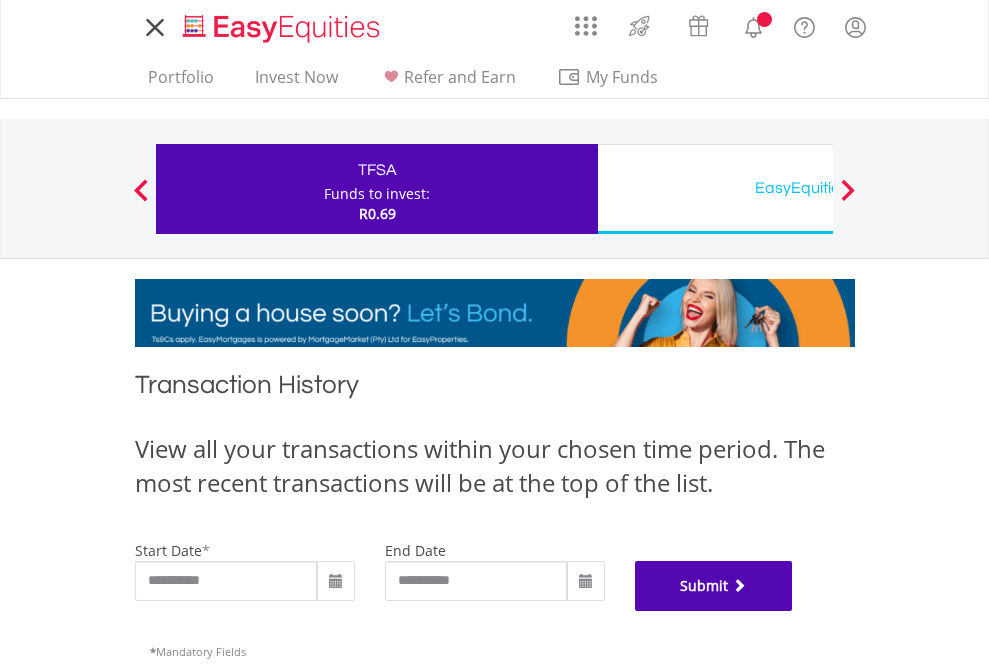 click on "Submit" at bounding box center (714, 586) 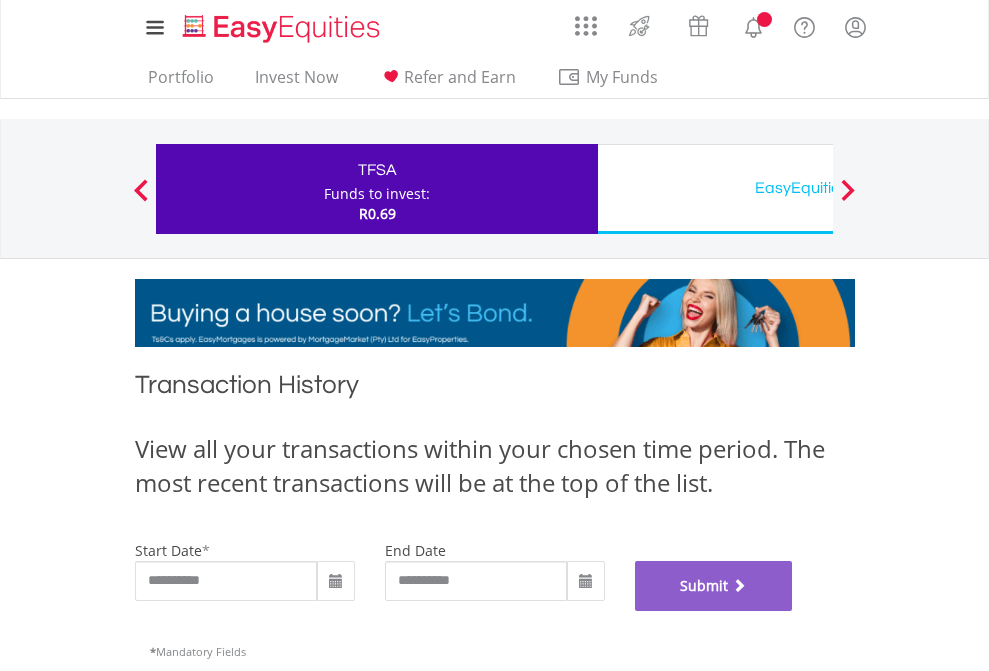 scroll, scrollTop: 811, scrollLeft: 0, axis: vertical 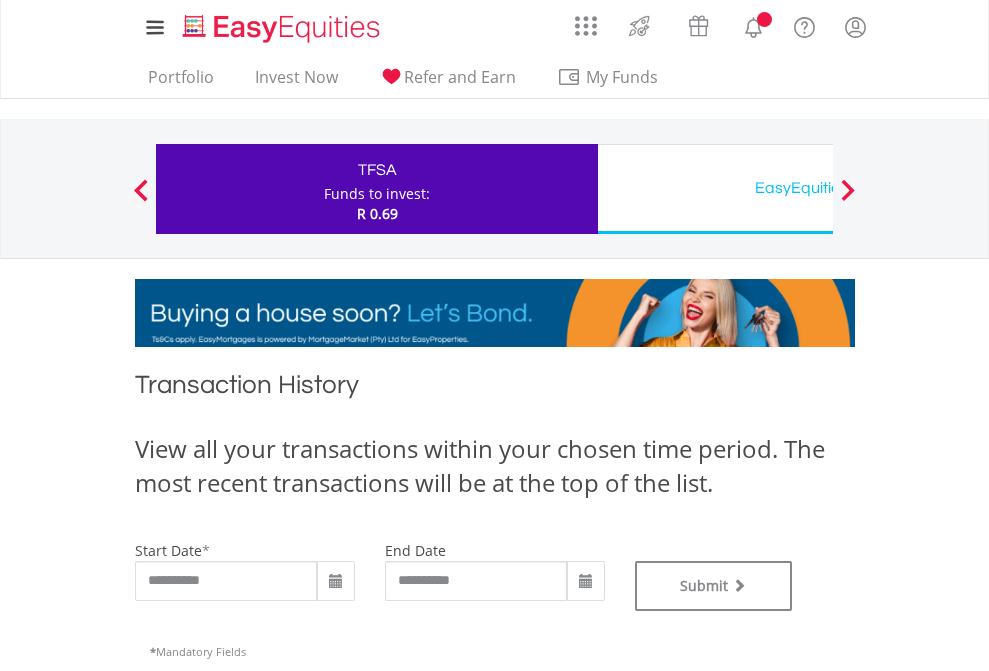 click on "EasyEquities USD" at bounding box center [818, 188] 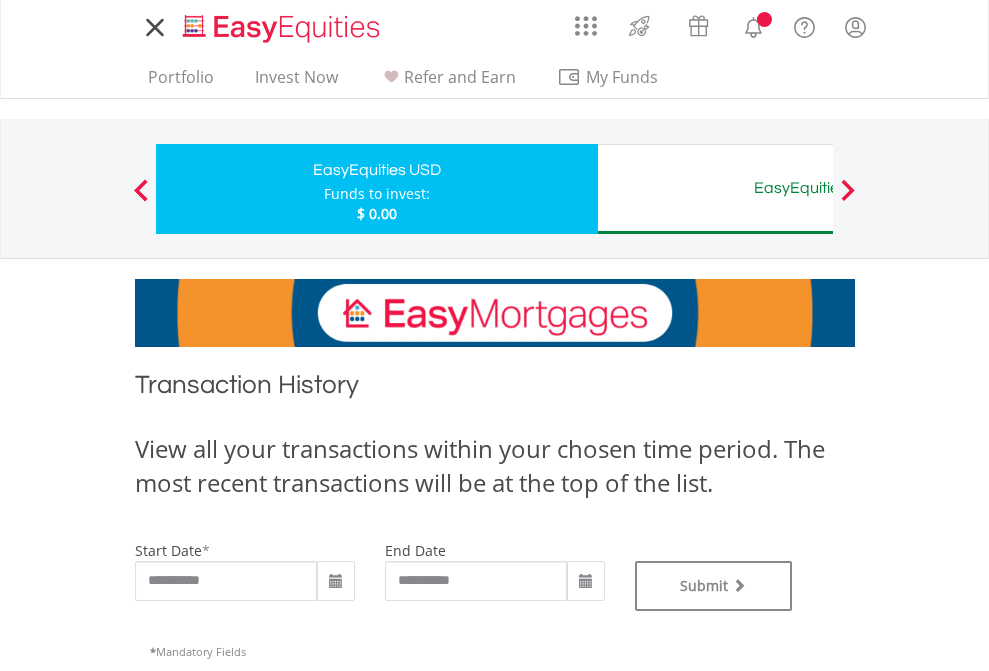 scroll, scrollTop: 0, scrollLeft: 0, axis: both 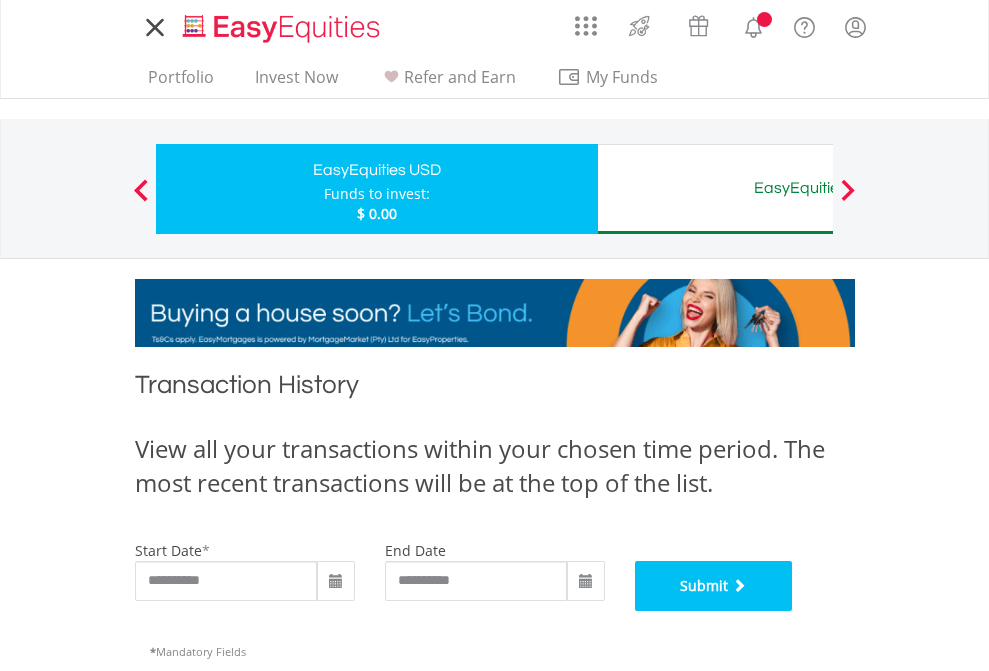 click on "Submit" at bounding box center [714, 586] 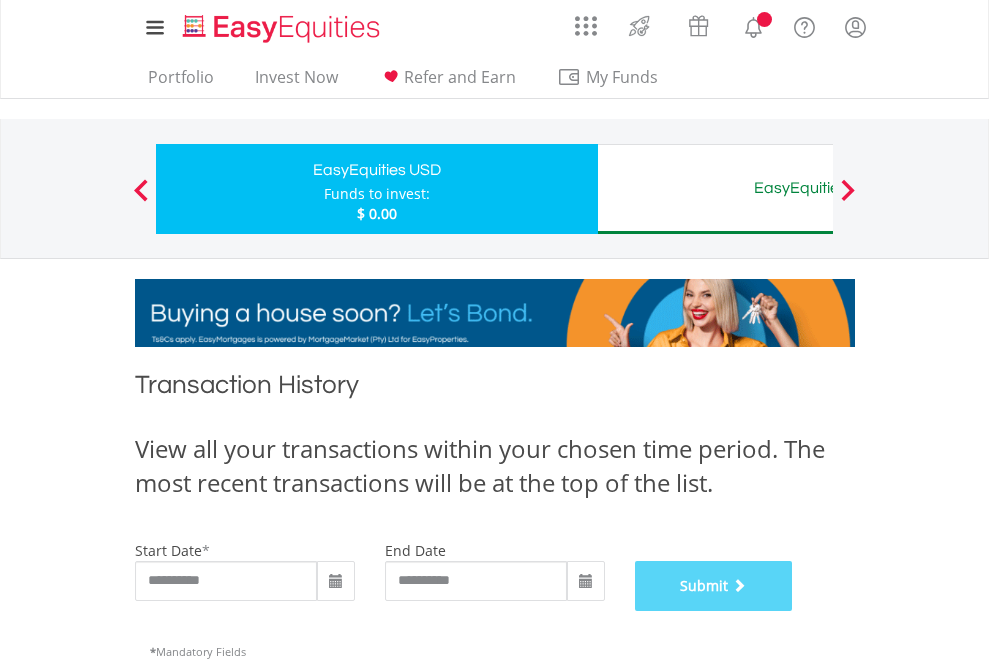 scroll, scrollTop: 811, scrollLeft: 0, axis: vertical 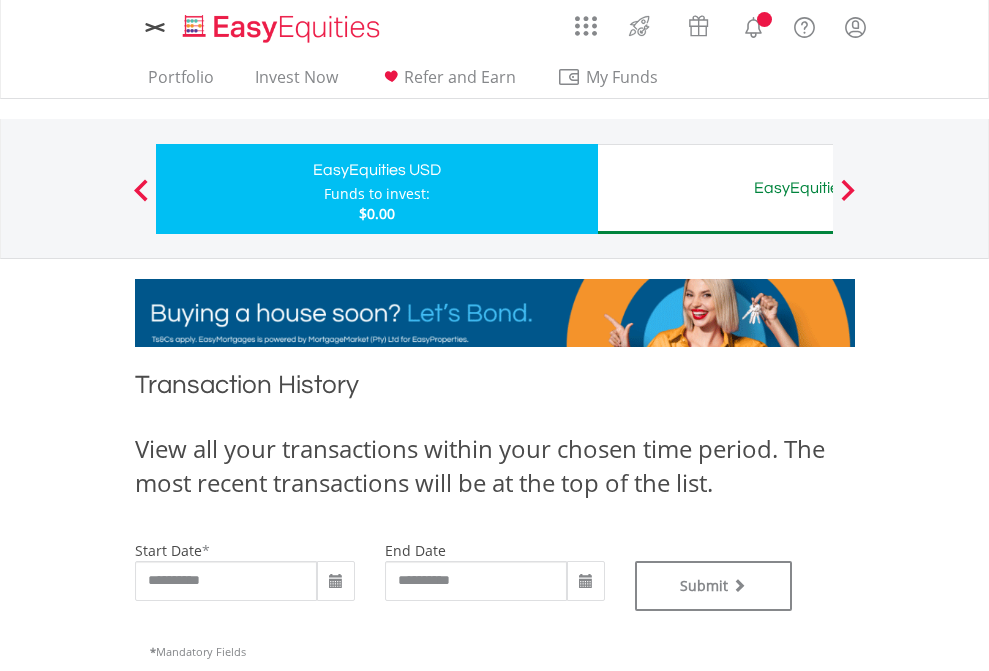 click on "EasyEquities AUD" at bounding box center [818, 188] 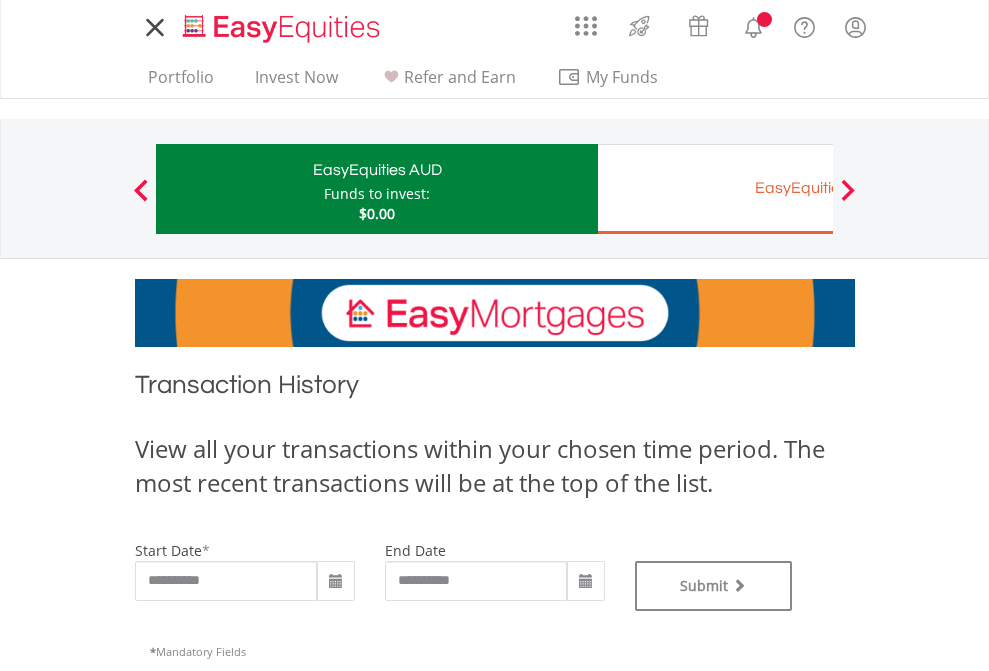 scroll, scrollTop: 0, scrollLeft: 0, axis: both 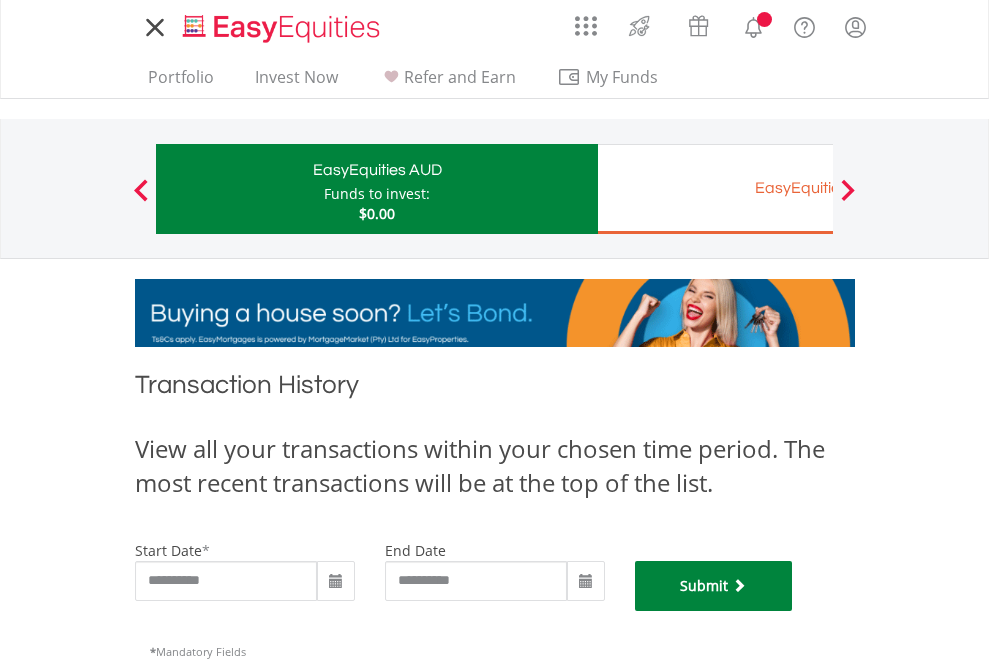 click on "Submit" at bounding box center (714, 586) 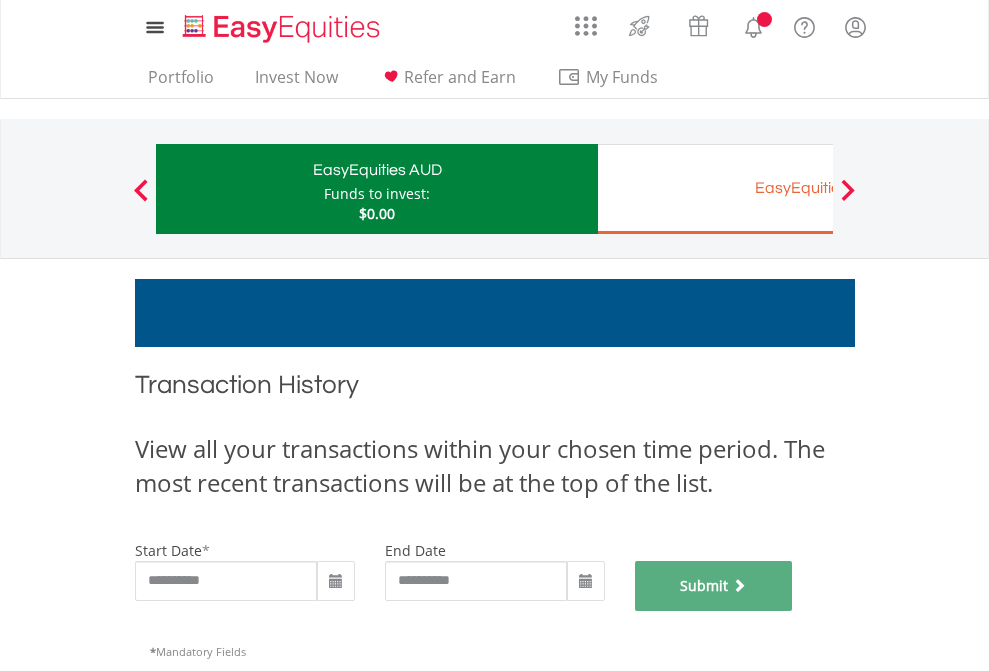 scroll, scrollTop: 811, scrollLeft: 0, axis: vertical 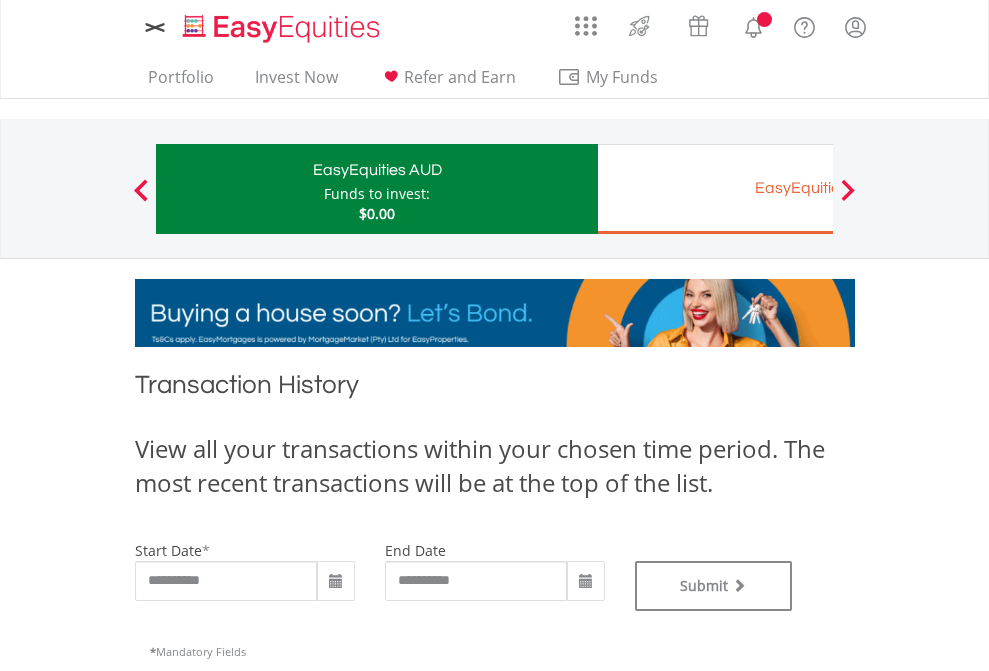 click on "EasyEquities EUR" at bounding box center [818, 188] 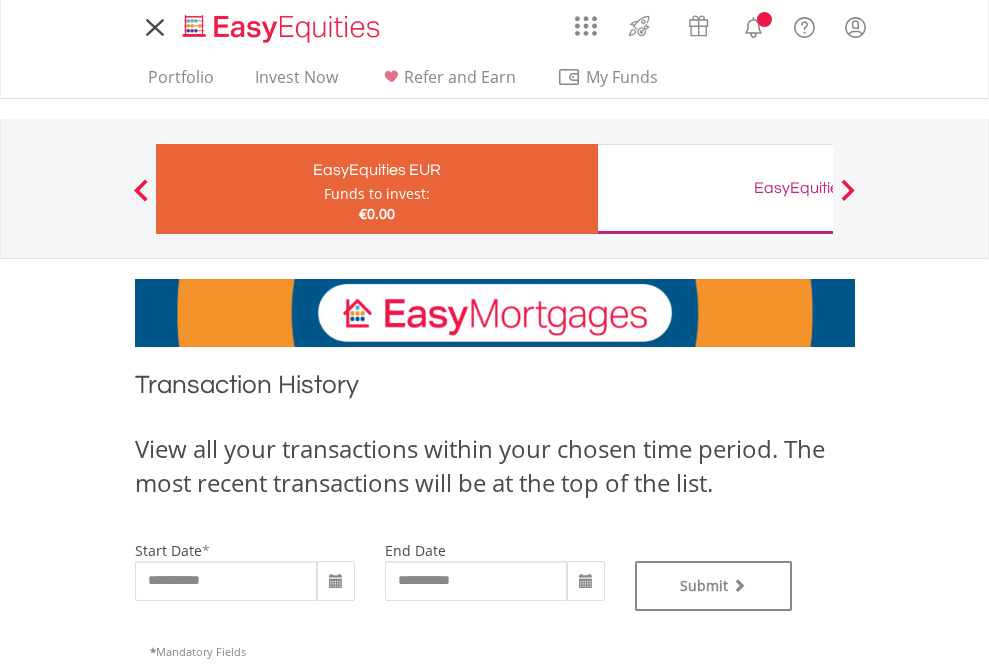 scroll, scrollTop: 0, scrollLeft: 0, axis: both 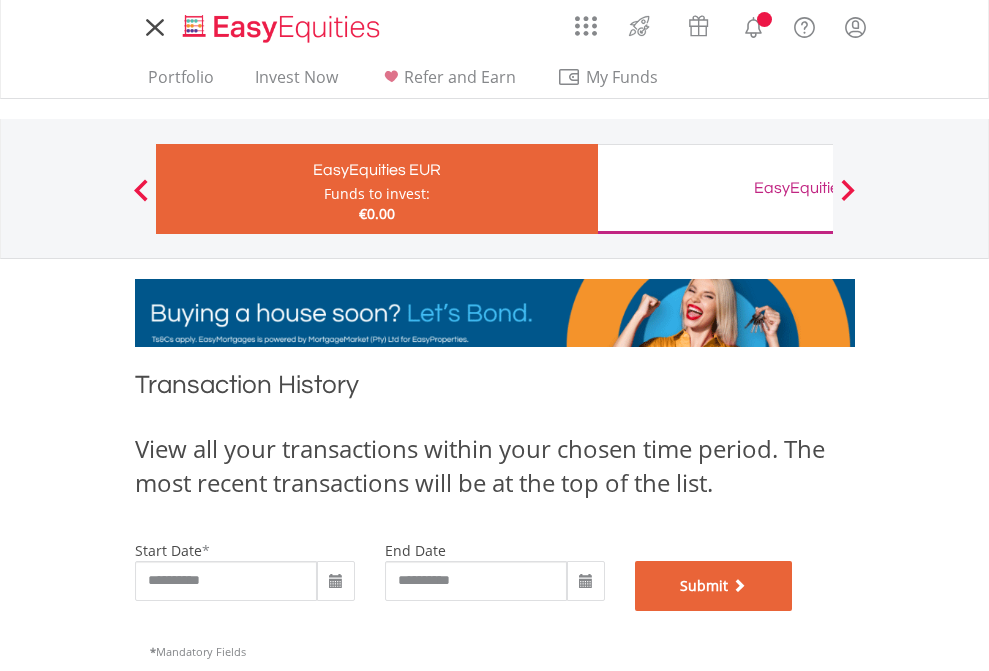 click on "Submit" at bounding box center [714, 586] 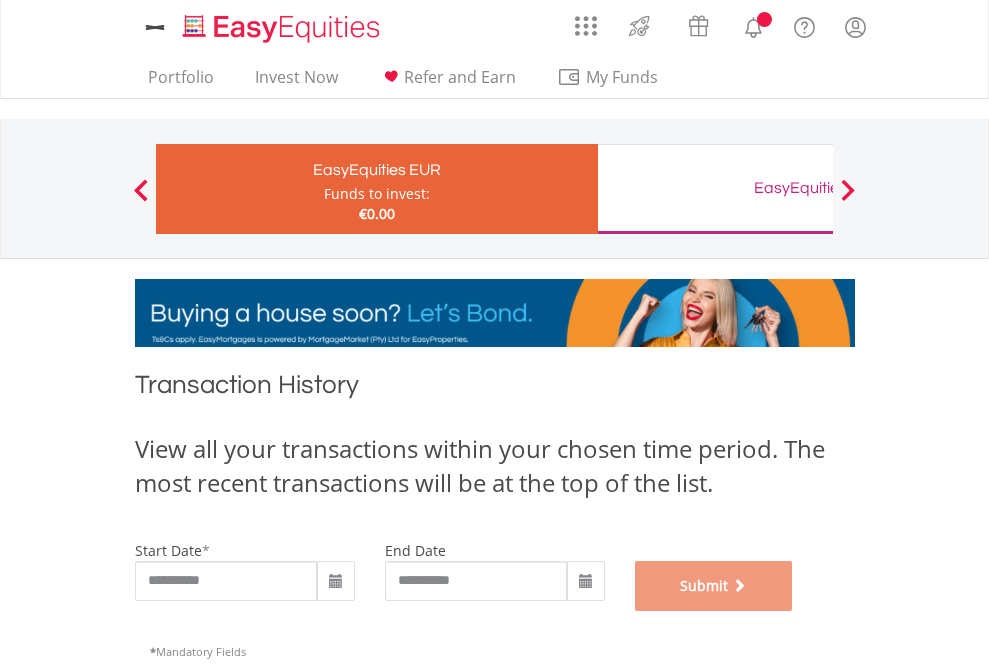 scroll, scrollTop: 811, scrollLeft: 0, axis: vertical 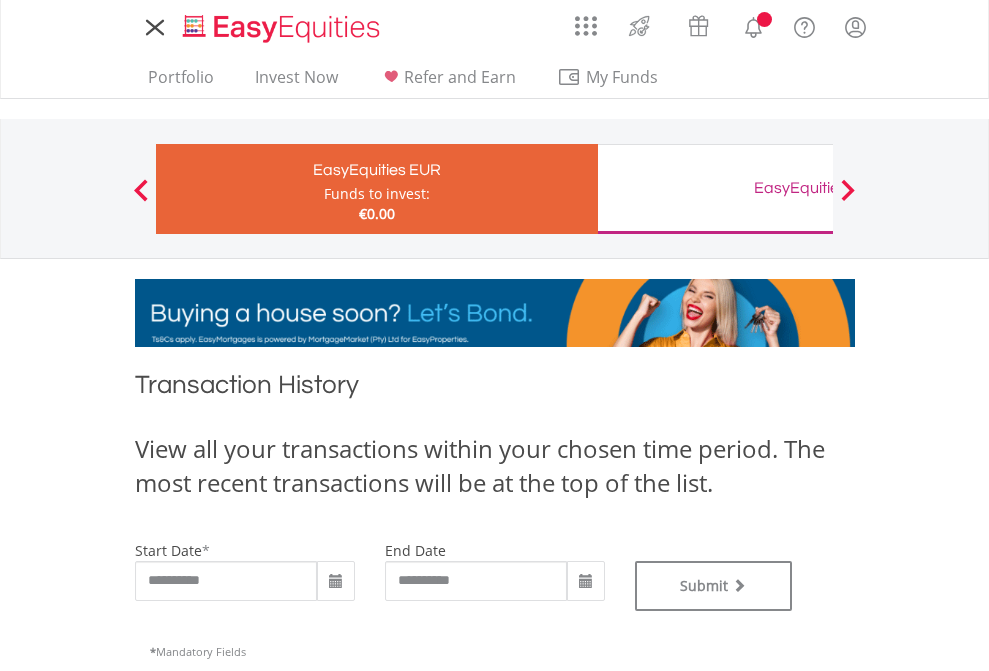 click on "EasyEquities GBP" at bounding box center (818, 188) 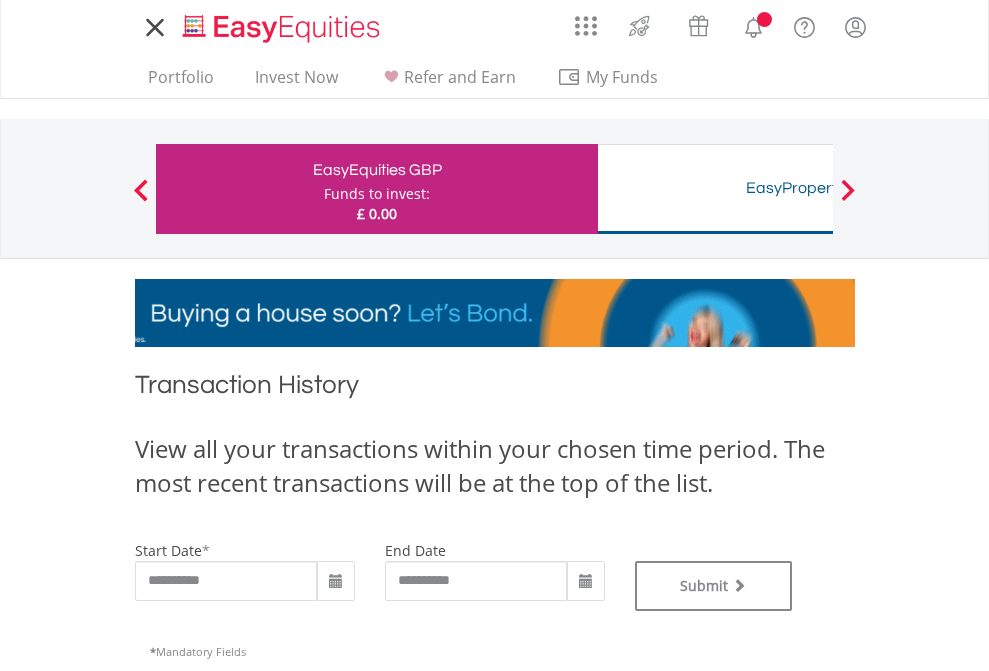 scroll, scrollTop: 0, scrollLeft: 0, axis: both 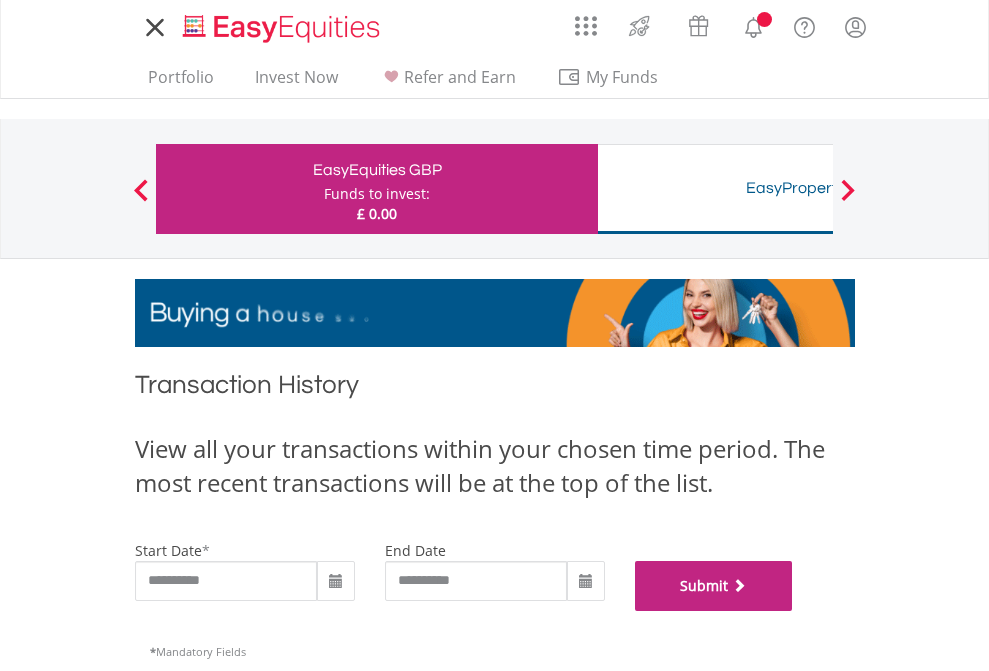 click on "Submit" at bounding box center (714, 586) 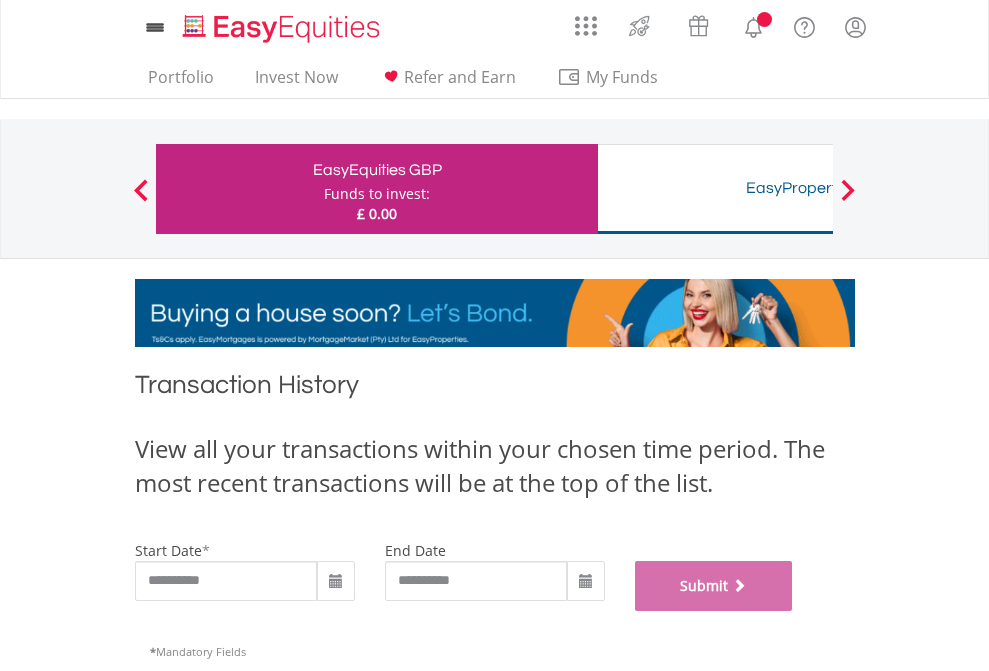scroll, scrollTop: 811, scrollLeft: 0, axis: vertical 